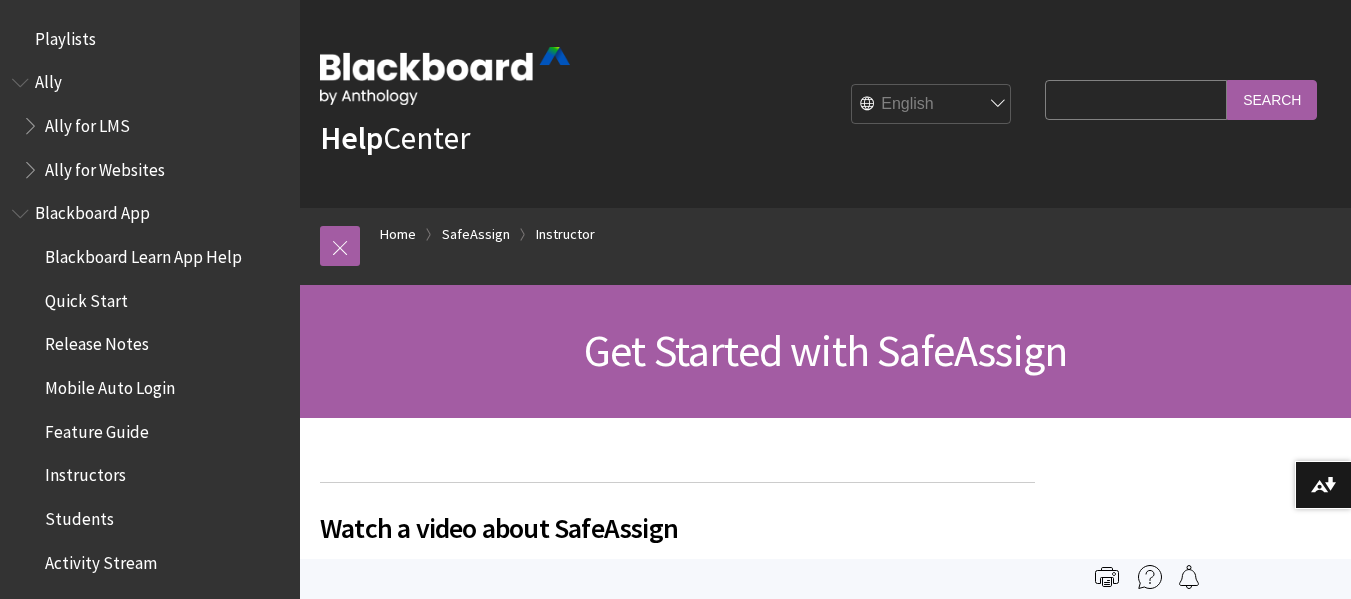 scroll, scrollTop: 0, scrollLeft: 0, axis: both 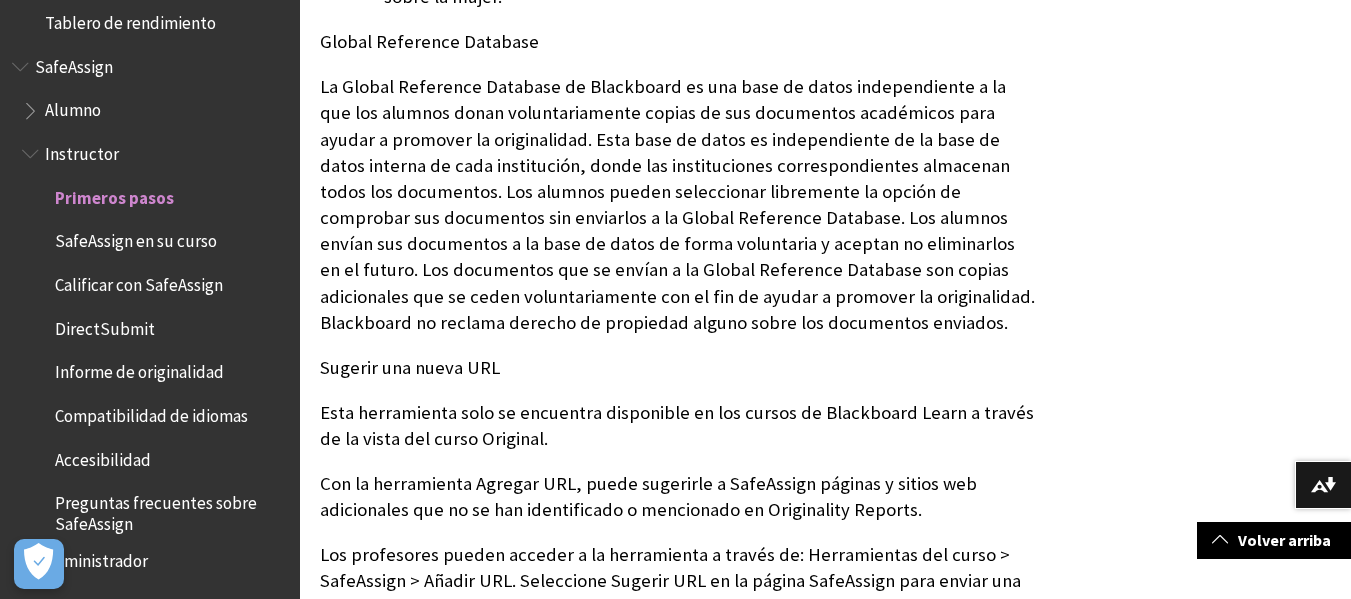 click on "Informe de originalidad" at bounding box center [139, 369] 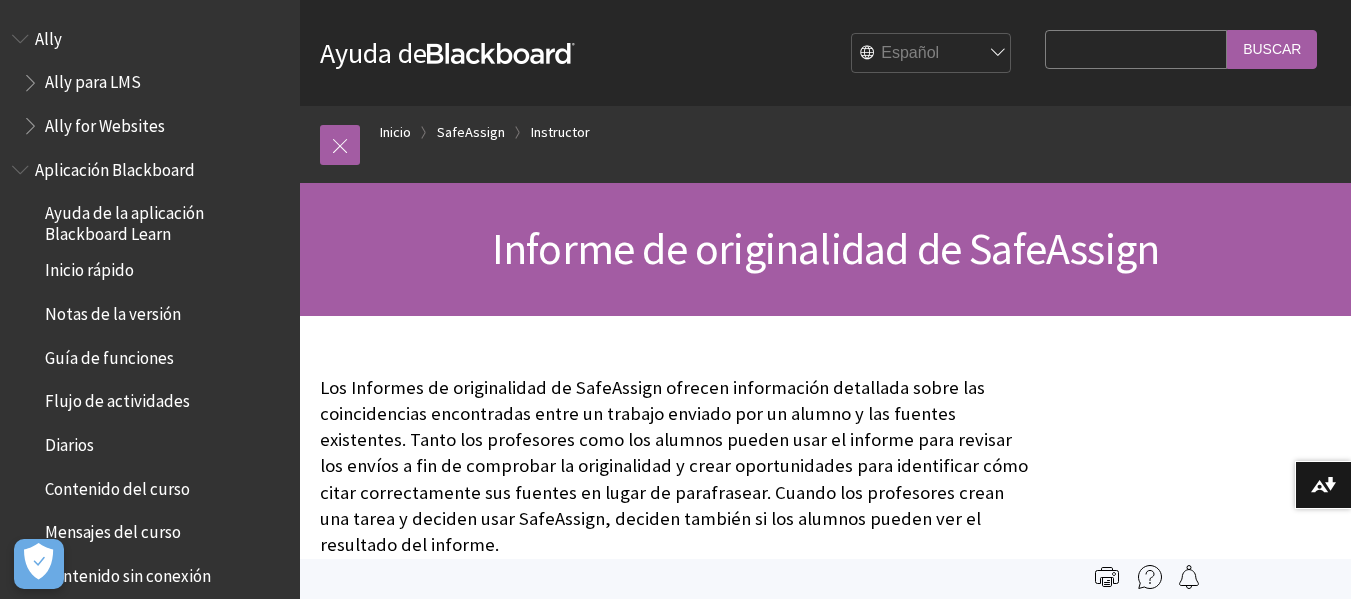 scroll, scrollTop: 0, scrollLeft: 0, axis: both 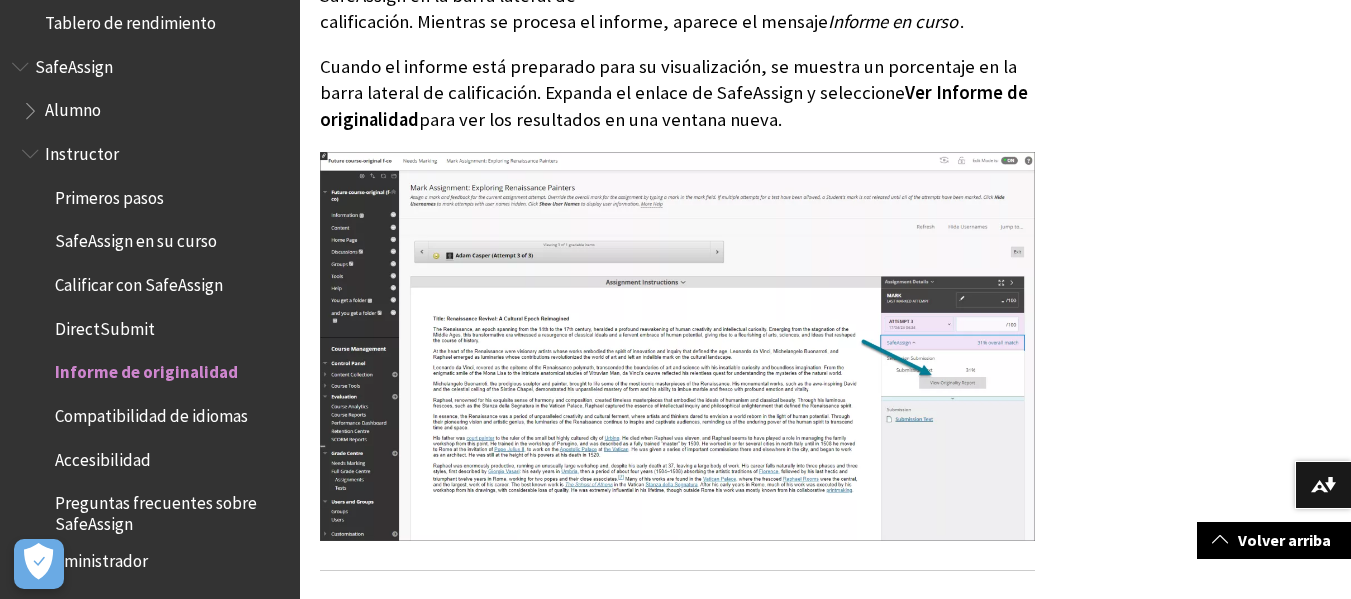click on "Calificar con SafeAssign" at bounding box center [139, 281] 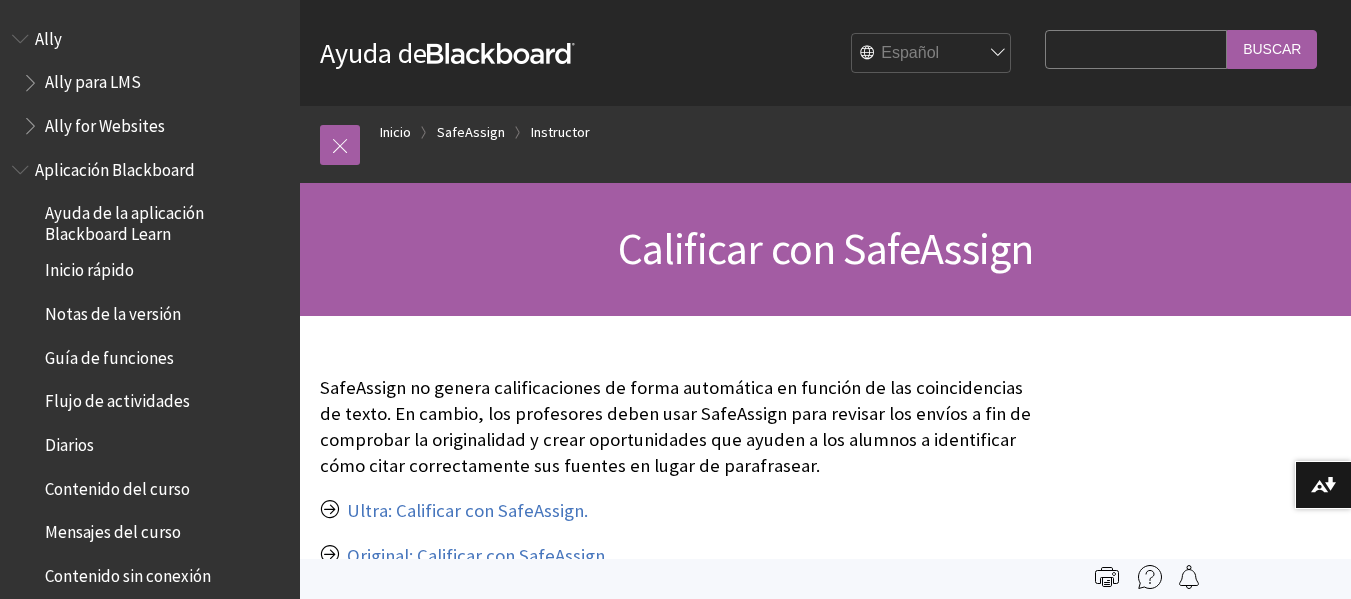 scroll, scrollTop: 0, scrollLeft: 0, axis: both 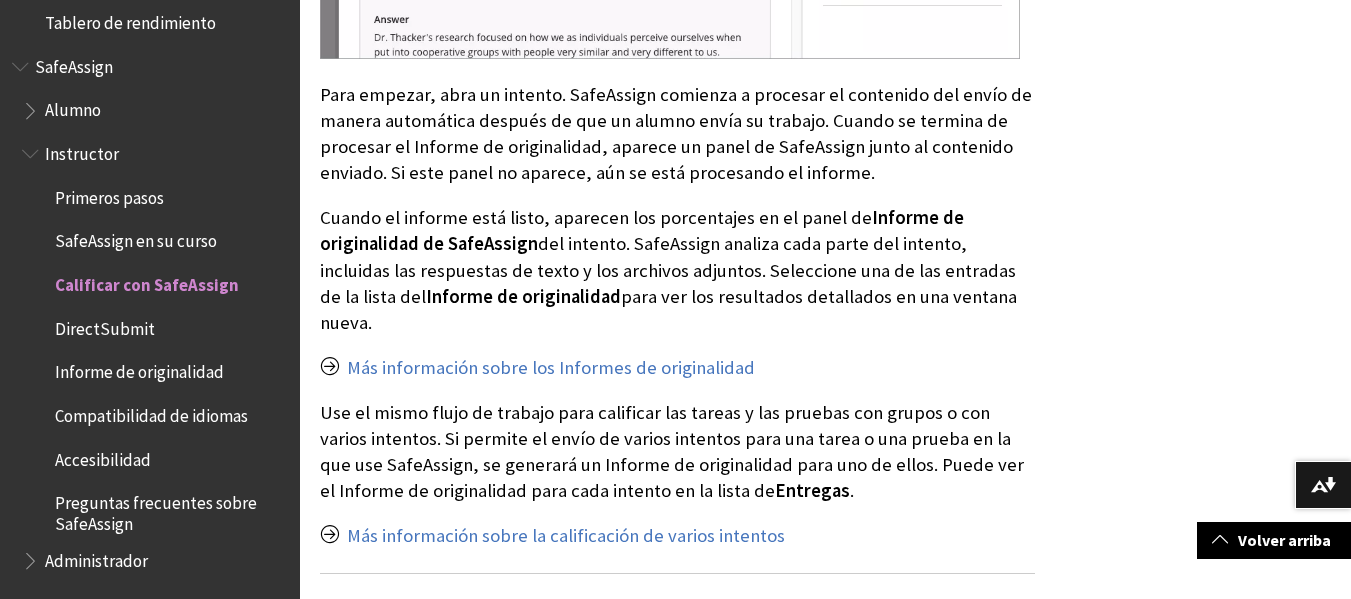 click on "Primeros pasos" at bounding box center [109, 194] 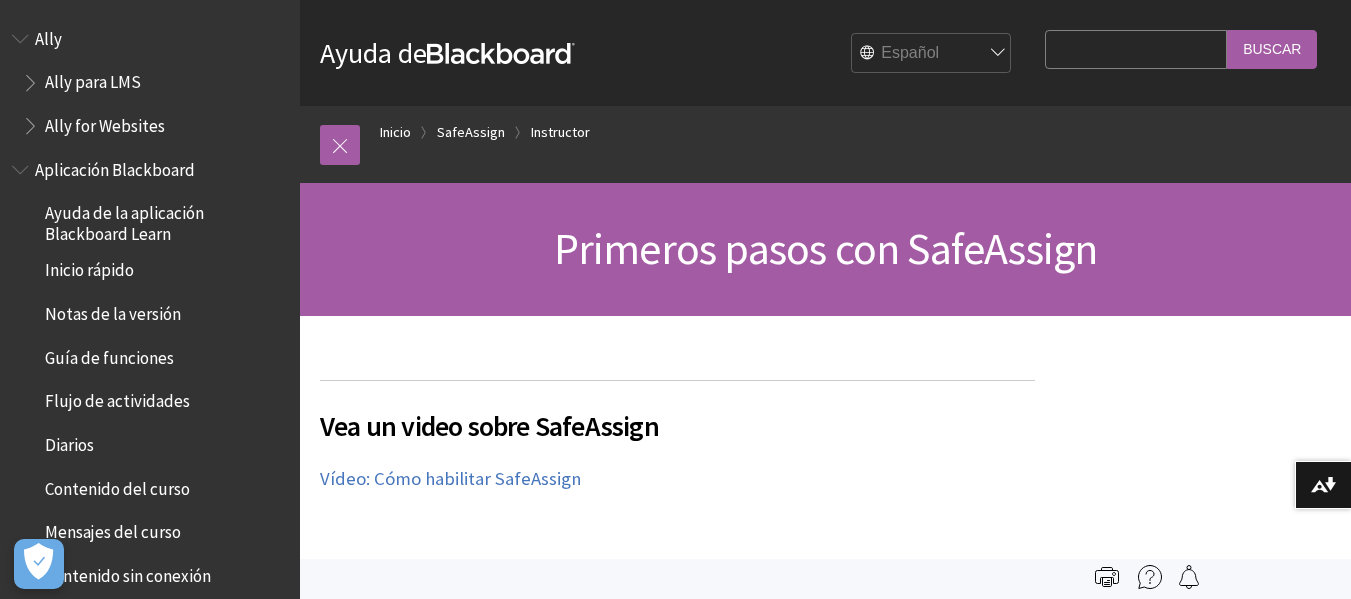 scroll, scrollTop: 0, scrollLeft: 0, axis: both 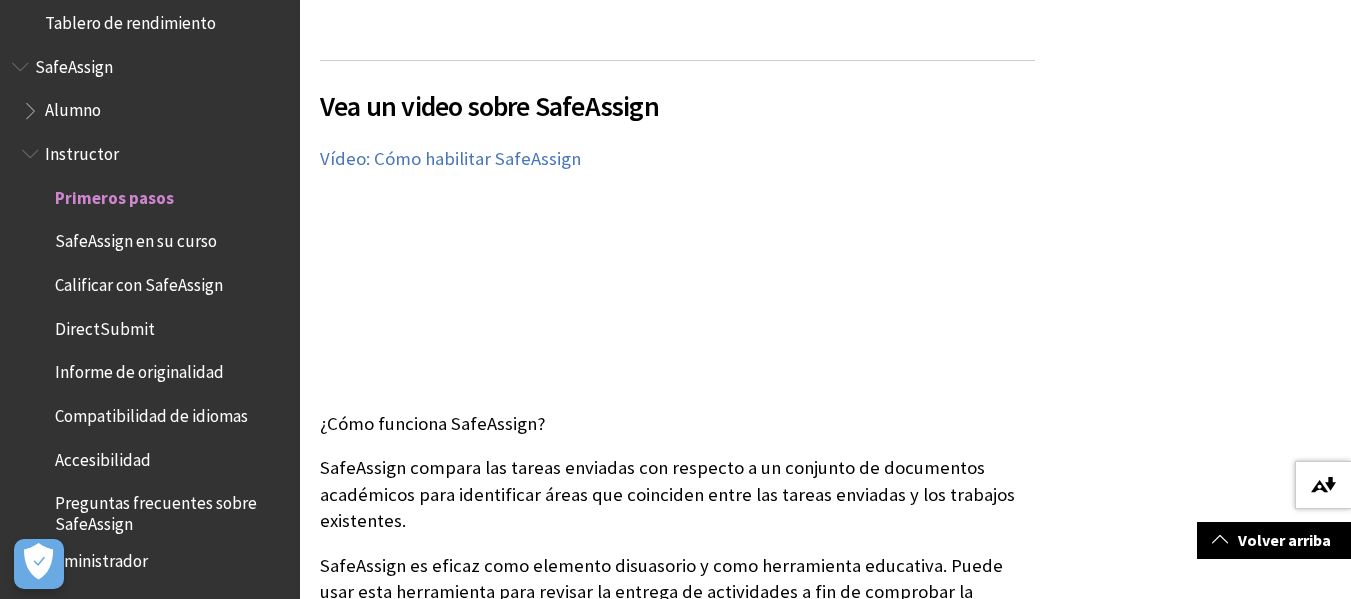 click at bounding box center [1323, 485] 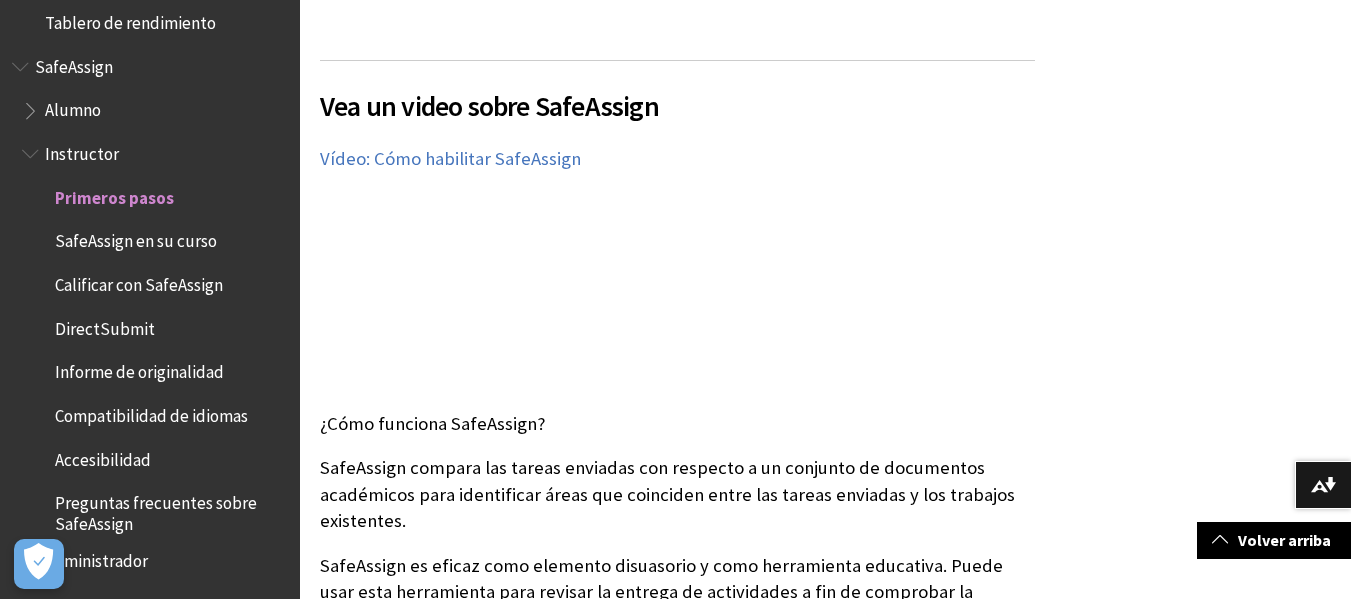 click on "Alumno" at bounding box center (73, 107) 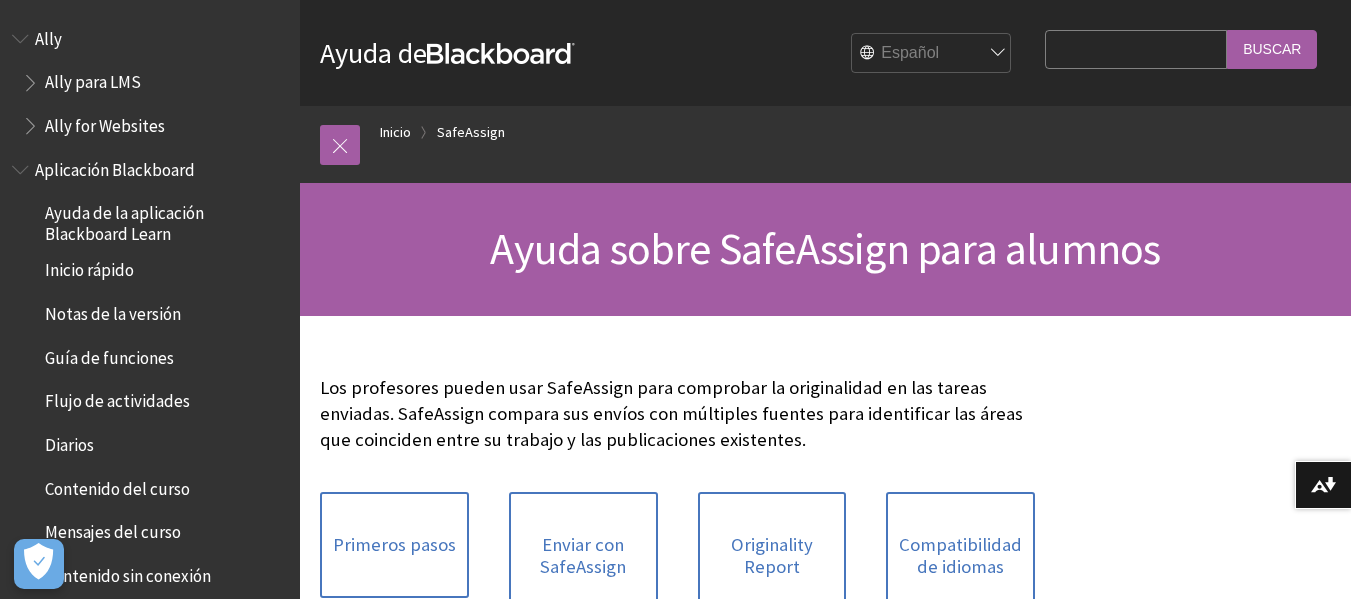 scroll, scrollTop: 0, scrollLeft: 0, axis: both 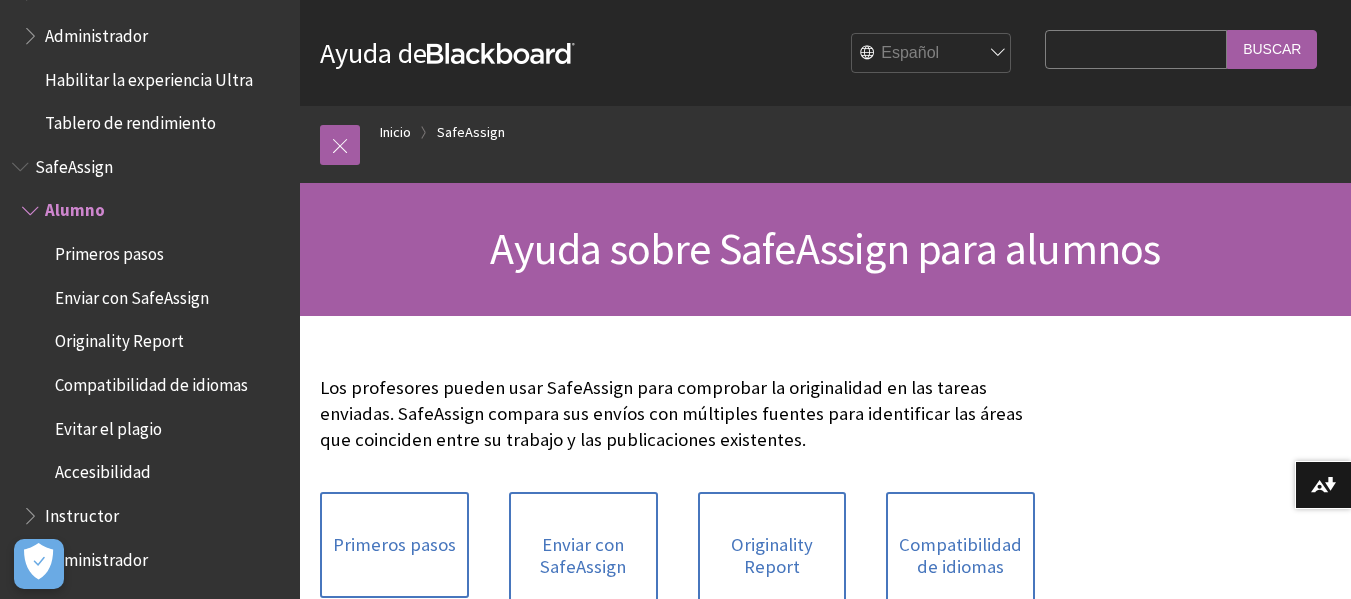 click on "Los profesores pueden usar SafeAssign para comprobar la originalidad en las tareas enviadas. SafeAssign compara sus envíos con múltiples fuentes para identificar las áreas que coinciden entre su trabajo y las publicaciones existentes.
Primeros pasos
Enviar con SafeAssign
Originality Report
Compatibilidad de idiomas
Evitar el plagio
Accesibilidad" at bounding box center (677, 579) 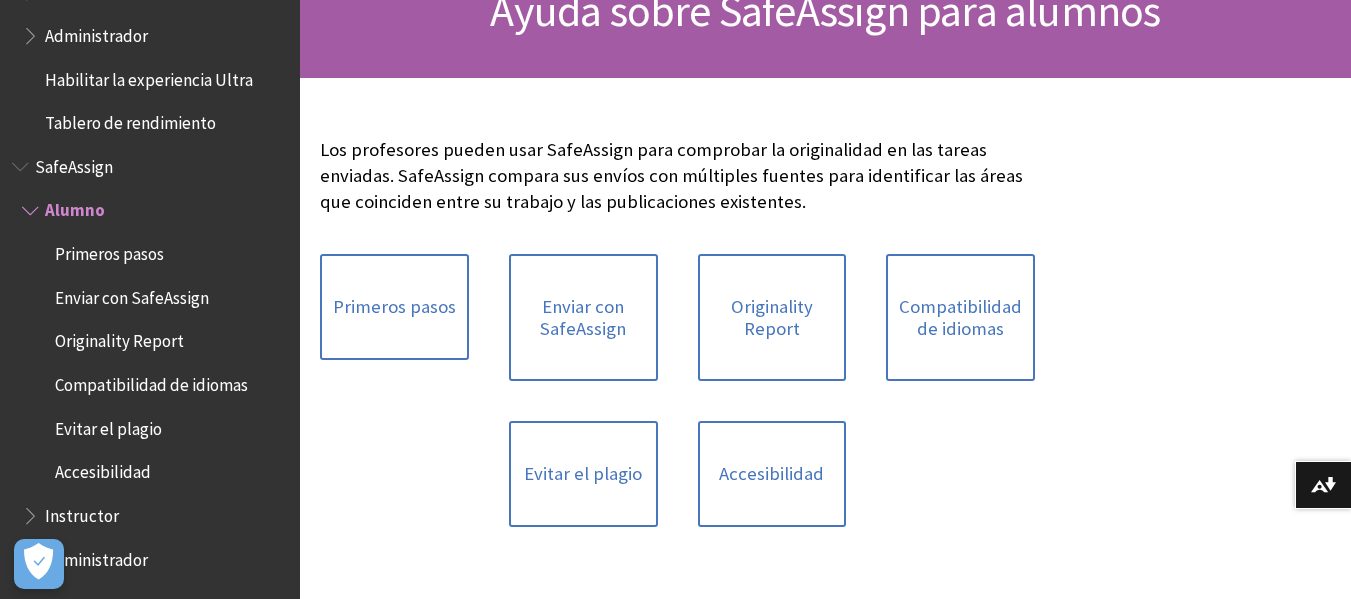 scroll, scrollTop: 240, scrollLeft: 0, axis: vertical 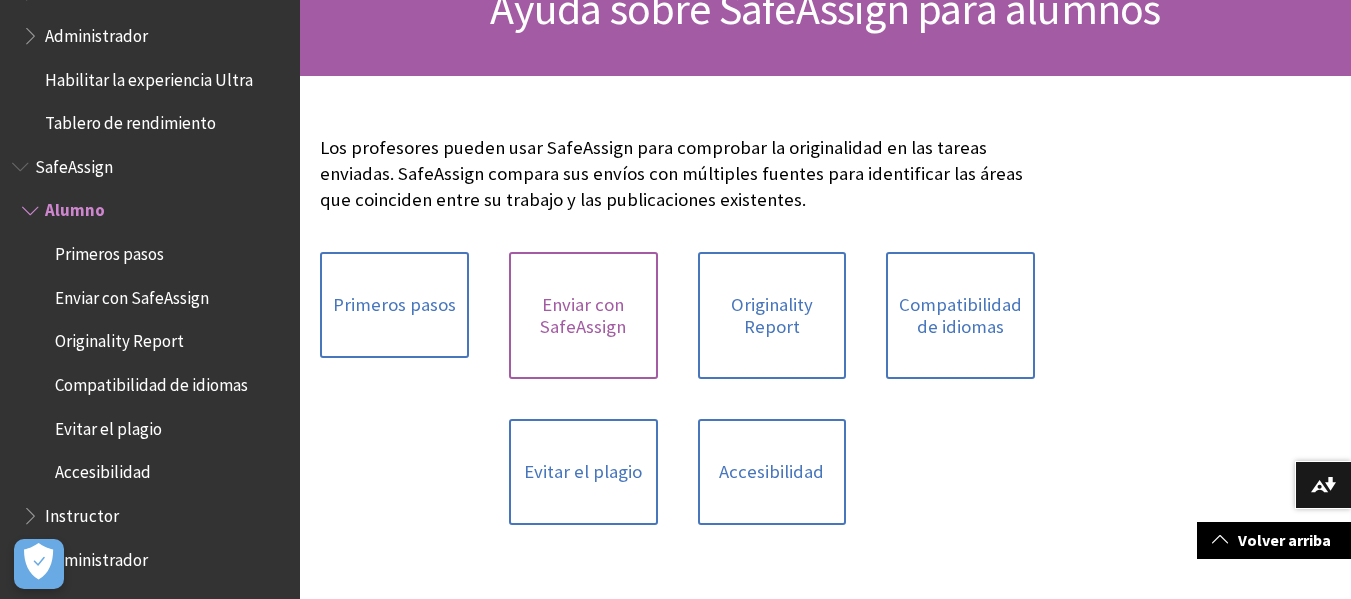 click on "Enviar con SafeAssign" at bounding box center [583, 315] 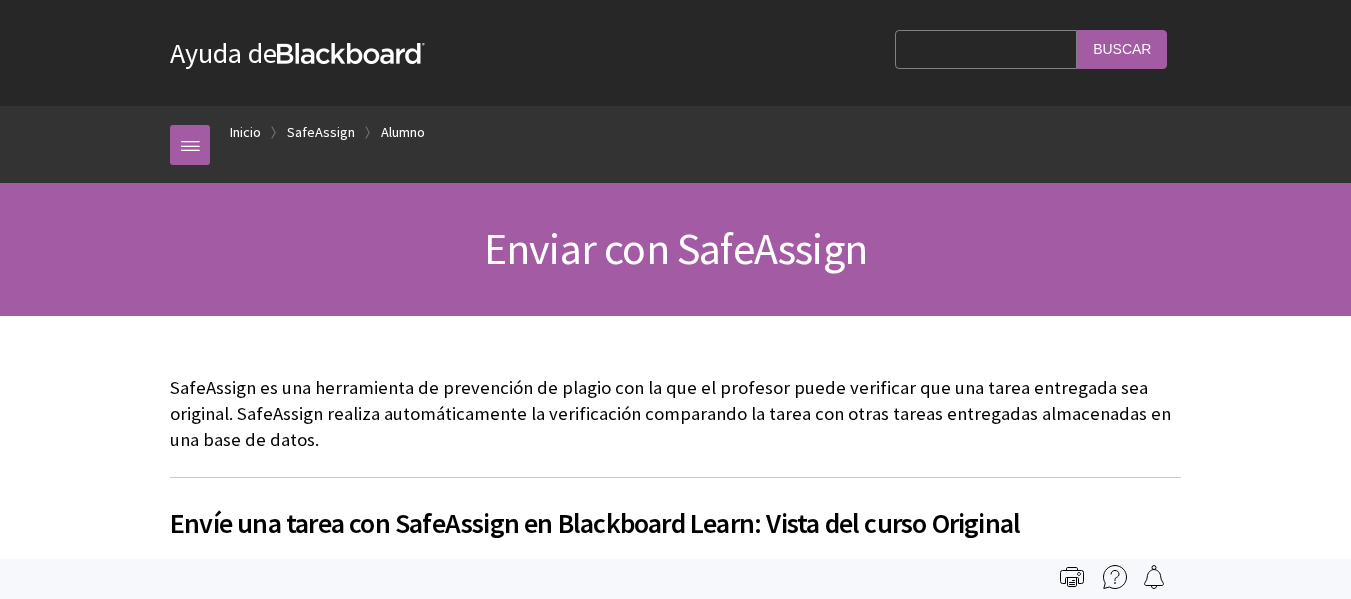 scroll, scrollTop: 0, scrollLeft: 0, axis: both 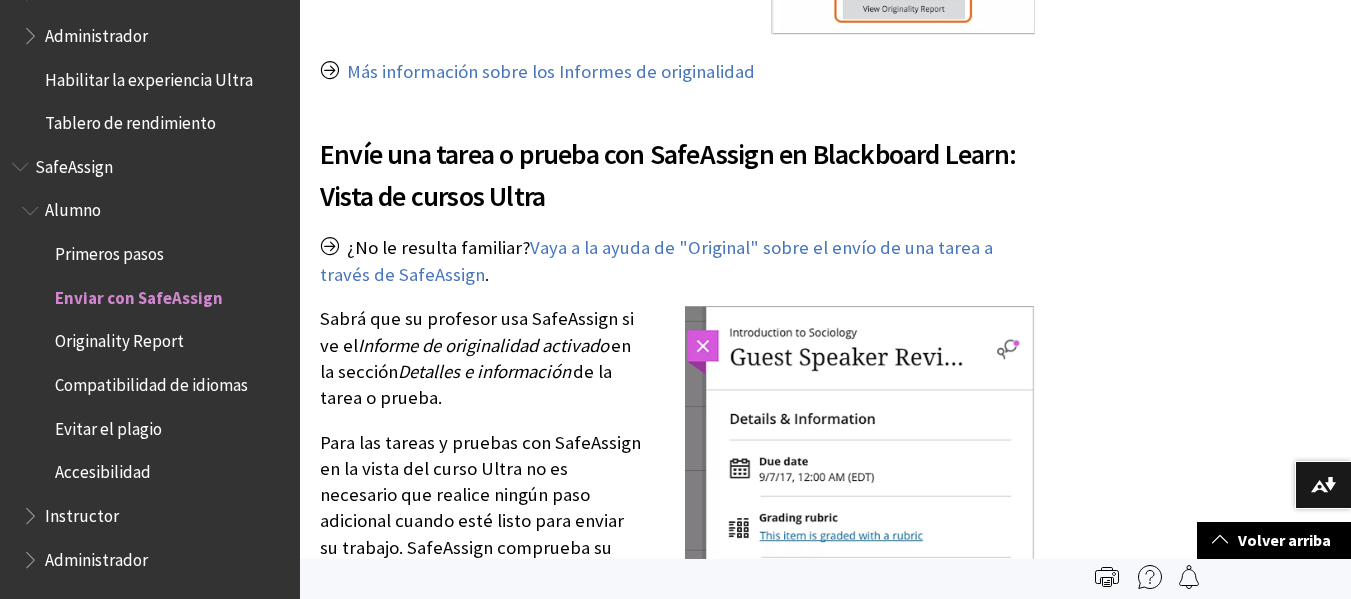 click on "SafeAssign es una herramienta de prevención de plagio con la que el profesor puede verificar que una tarea entregada sea original. SafeAssign realiza automáticamente la verificación comparando la tarea con otras tareas entregadas almacenadas en una base de datos.      Envíe una tarea con SafeAssign en Blackboard Learn: Vista del curso Original
¿No le resulta familiar?  Vaya a la ayuda de "Ultra" sobre el envío de una evaluación a través de SafeAssign .
SafeAssign solo puede procesar archivos que sean menores que 10 MB. Si su envío tiene un tamaño mayor a 10 MB, SafeAssign no podrá procesarlo.
Si el profesor no ha permitido realizar varios intentos, la tarea se podrá enviar una sola vez. Asegúrese de haber incluido todos los archivos necesarios en su tarea antes de seleccionar  Enviar .
Acceda a la tarea. En la página  Cargar tarea
Seleccione  Envío de escritura  para expandir el área en la que puede redactar el trabajo.
Seleccione  Examinar mi equipo O BIEN
No adjuntar" at bounding box center (677, 102) 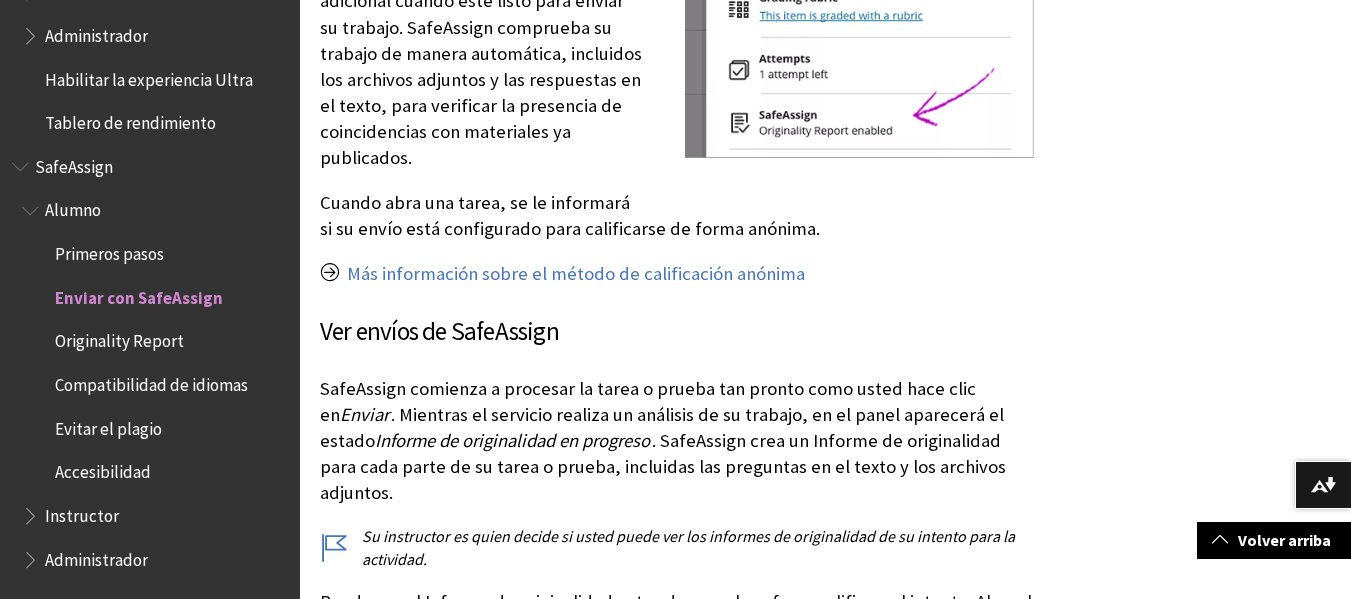 scroll, scrollTop: 2918, scrollLeft: 0, axis: vertical 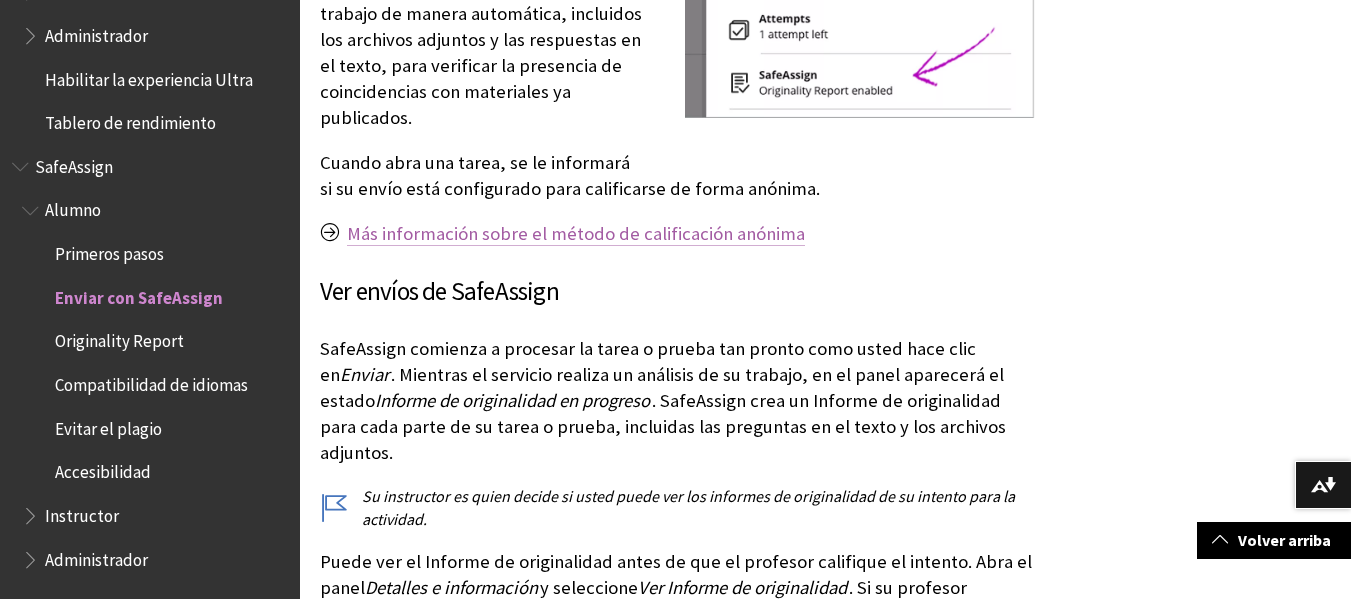 click on "Más información sobre el método de calificación anónima" at bounding box center [576, 234] 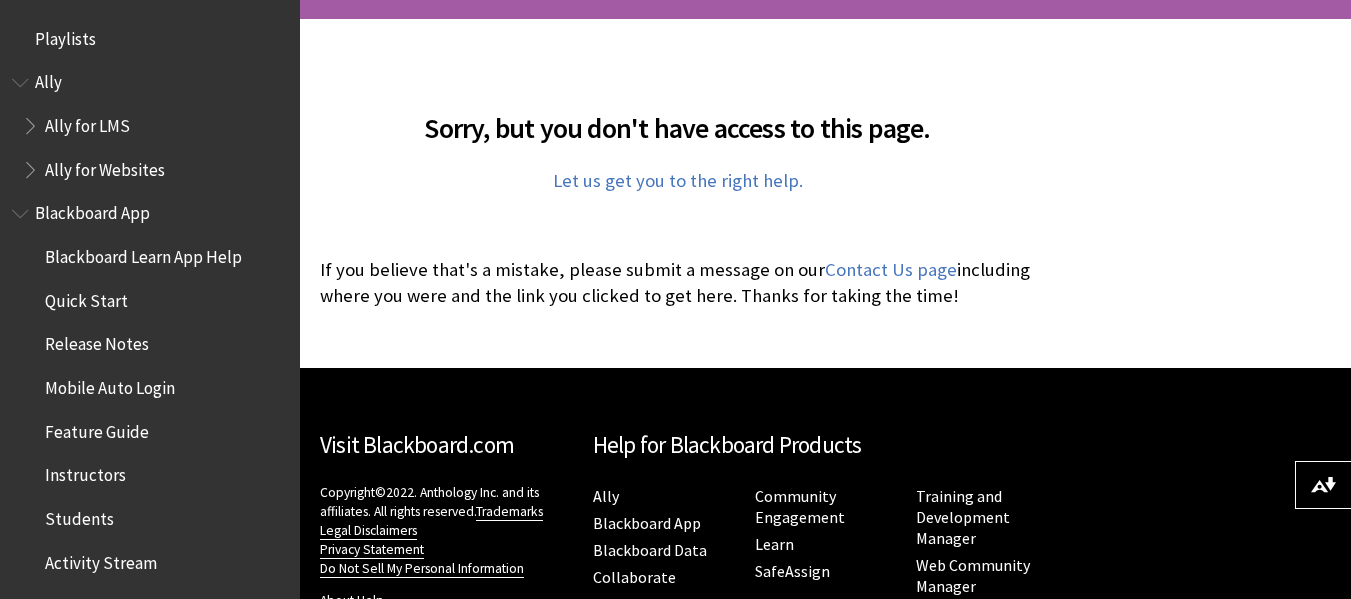 scroll, scrollTop: 400, scrollLeft: 0, axis: vertical 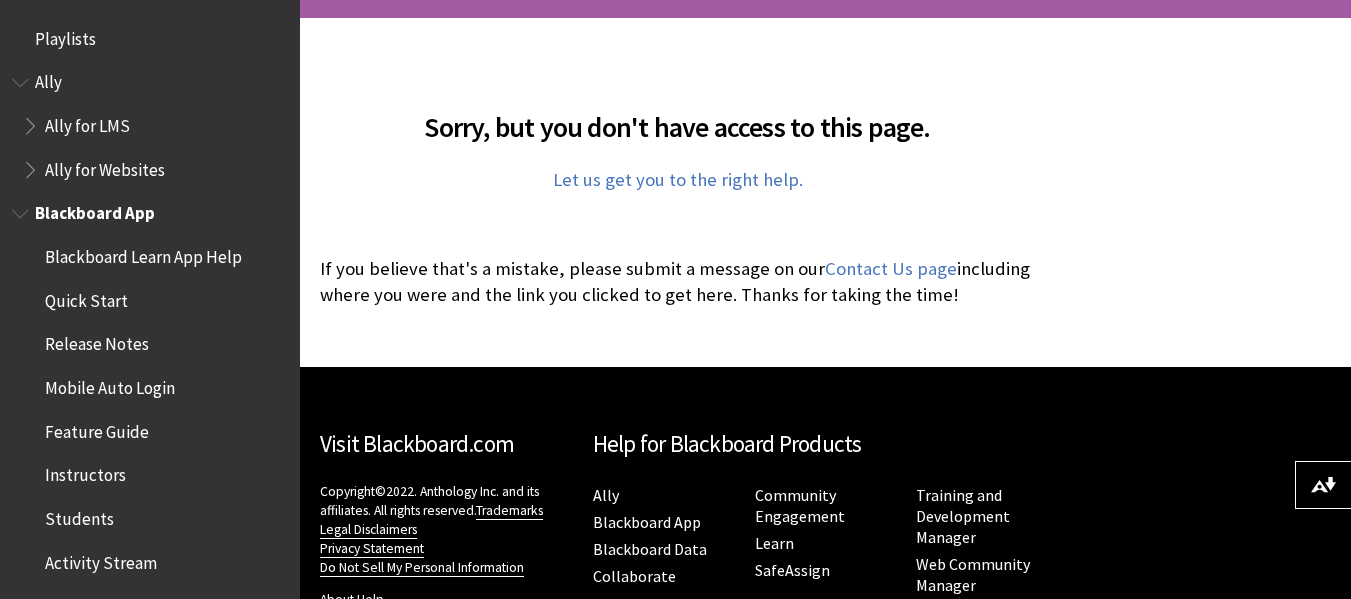 click on "Students" at bounding box center (79, 515) 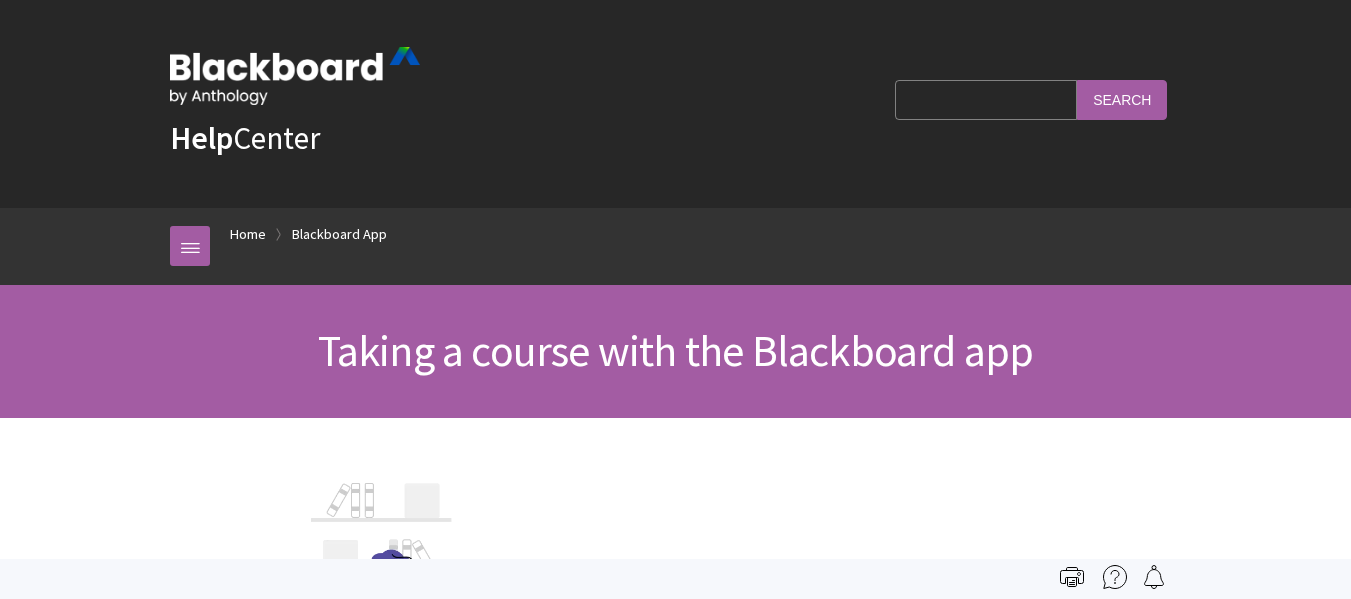scroll, scrollTop: 0, scrollLeft: 0, axis: both 